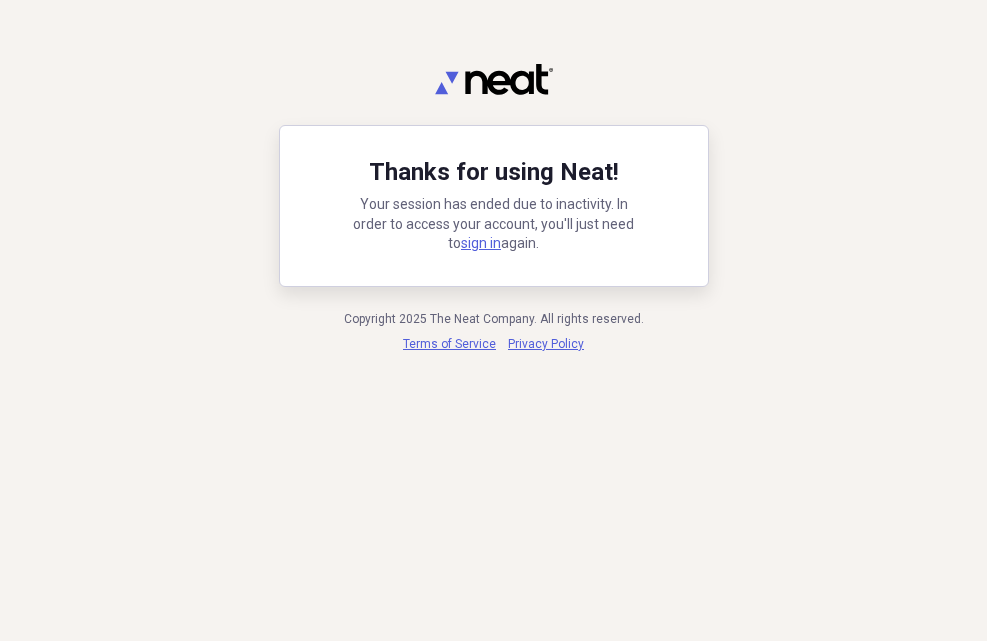 scroll, scrollTop: 0, scrollLeft: 0, axis: both 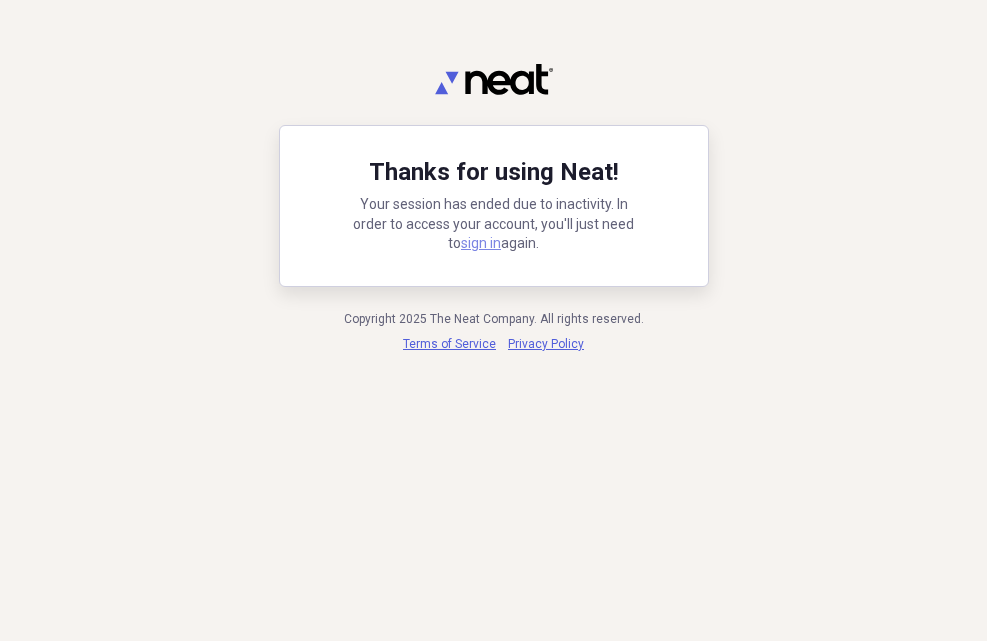 click on "sign in" at bounding box center [481, 243] 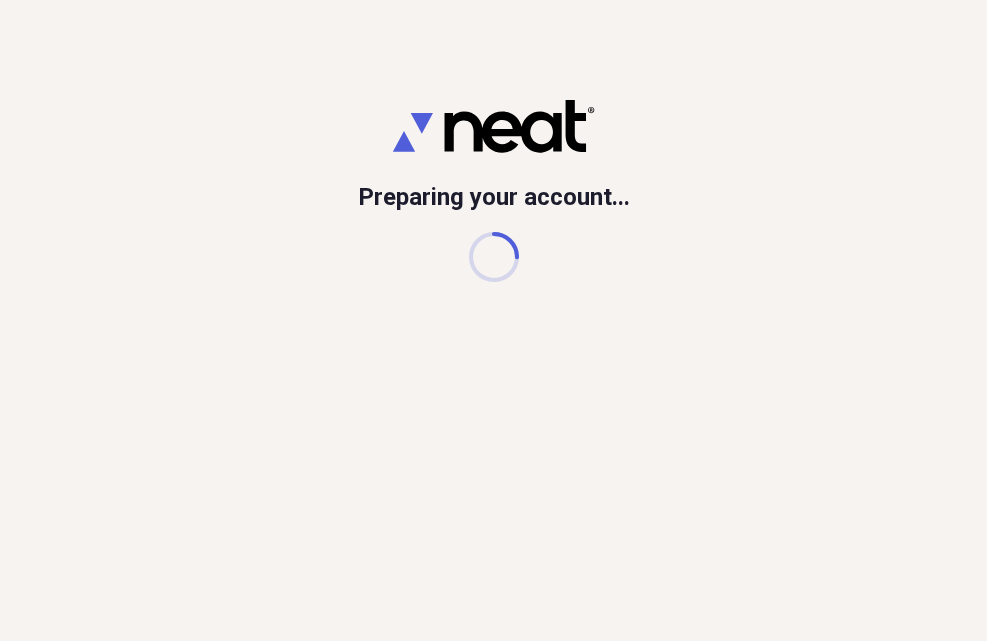 scroll, scrollTop: 0, scrollLeft: 0, axis: both 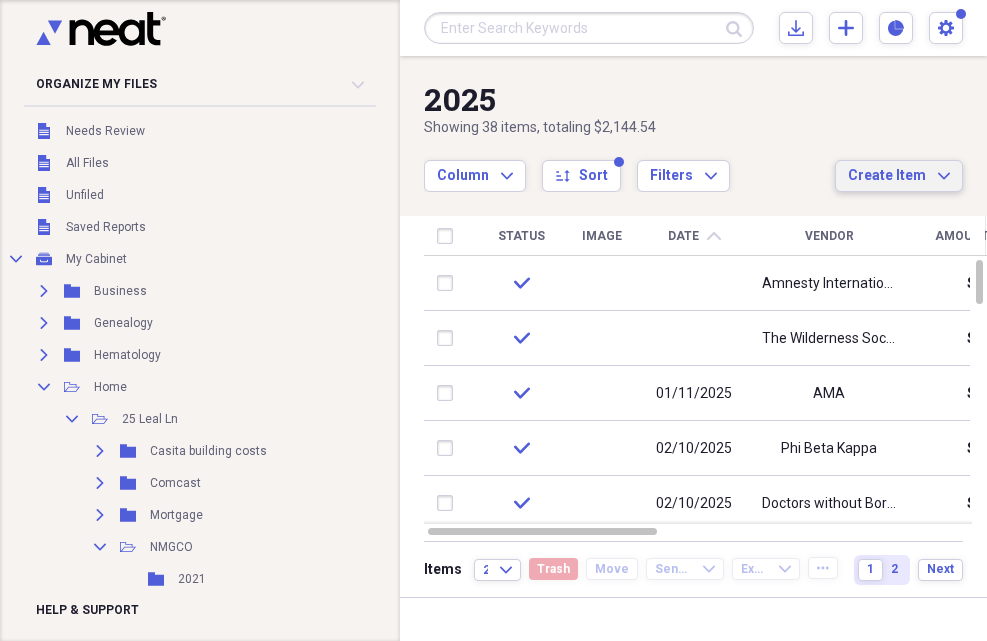 click on "Create Item" at bounding box center [887, 176] 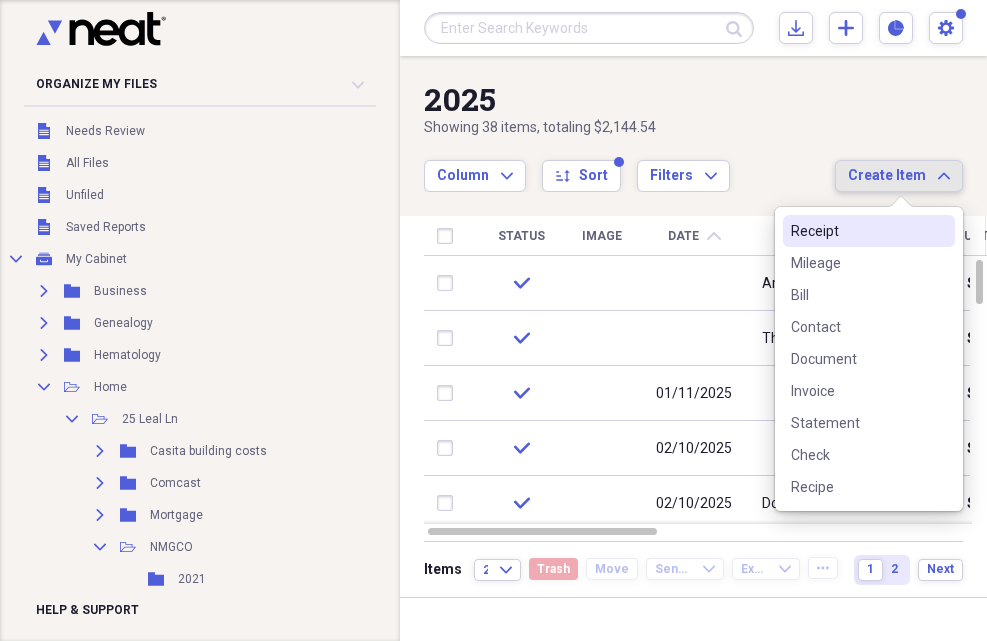 click on "Receipt" at bounding box center [857, 231] 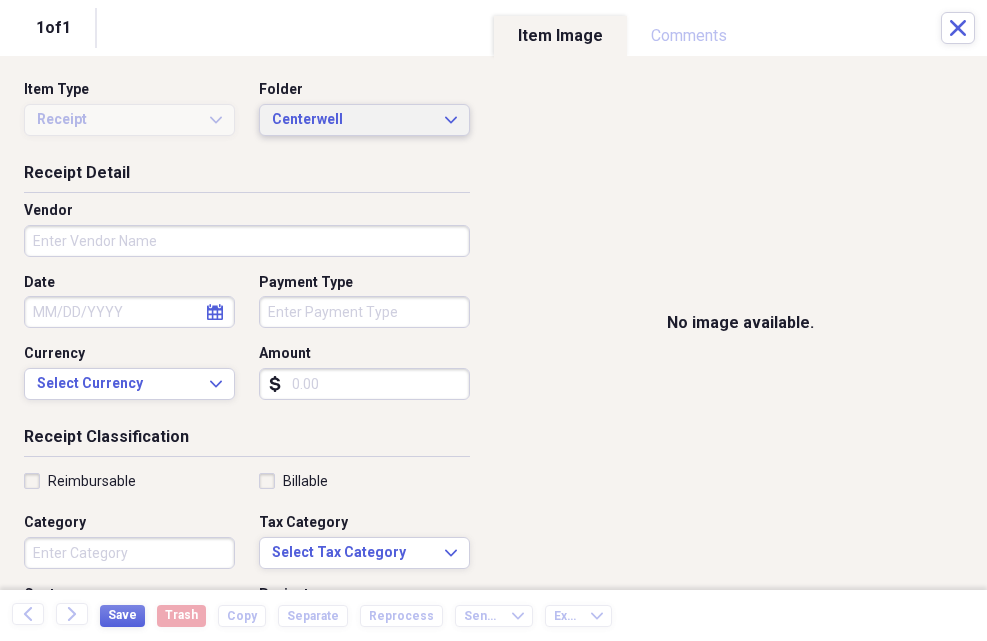 click on "Expand" 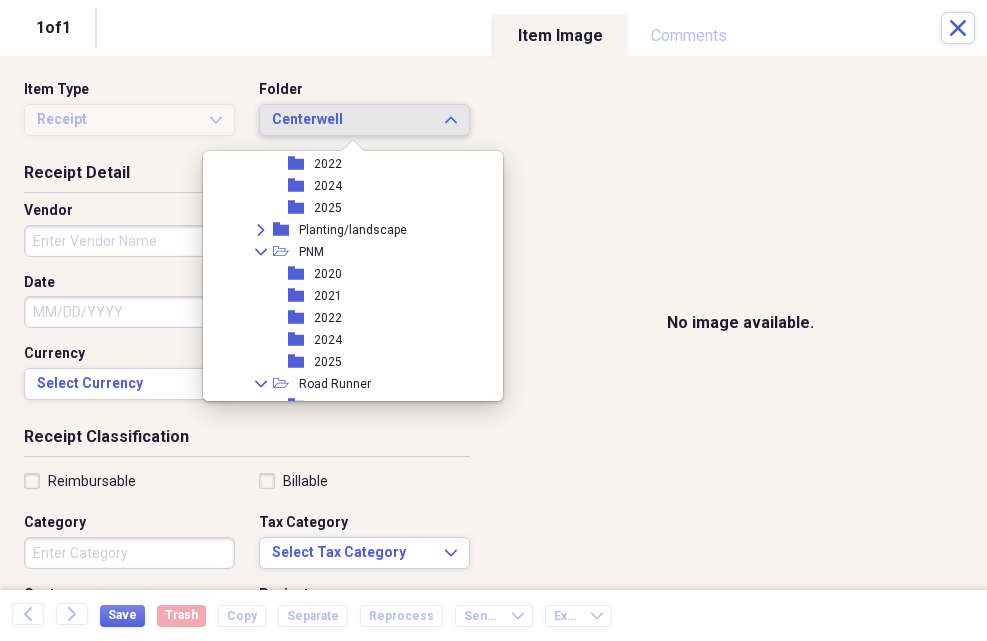 scroll, scrollTop: 400, scrollLeft: 0, axis: vertical 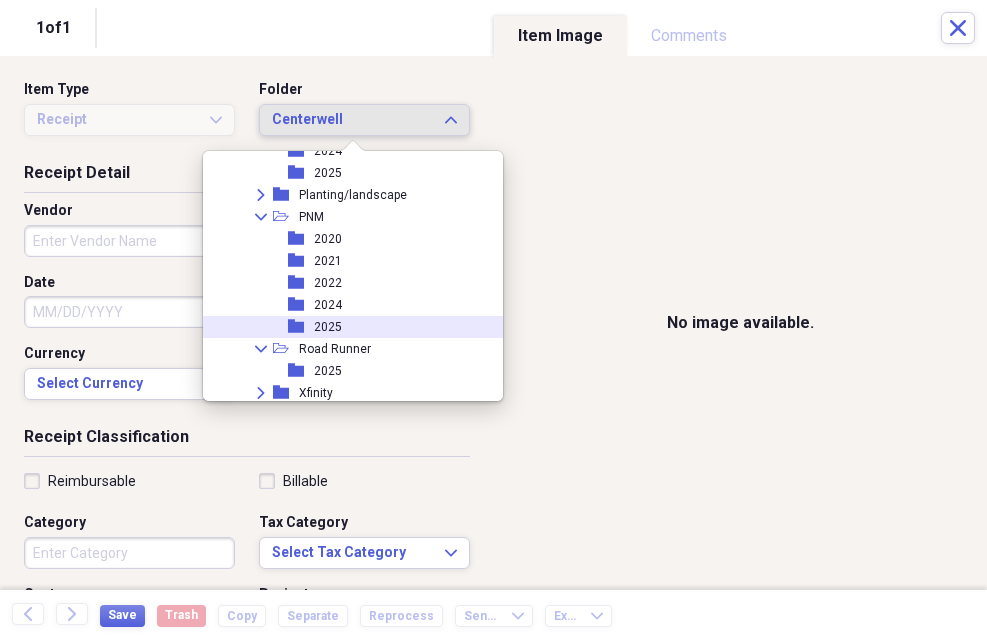click on "folder 2025" at bounding box center (345, 327) 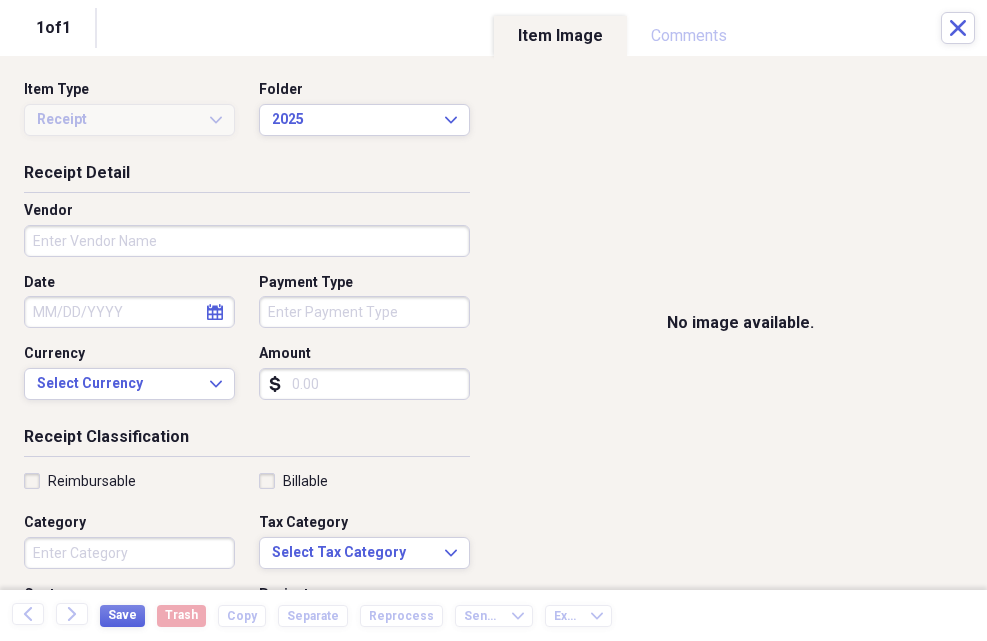 click on "Vendor" at bounding box center (247, 241) 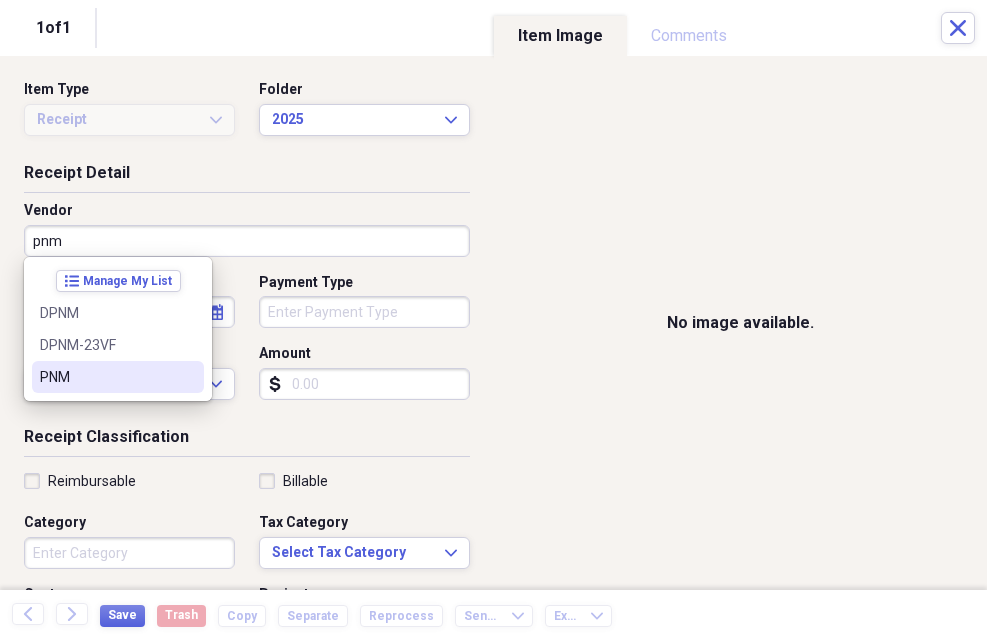 click on "PNM" at bounding box center [106, 377] 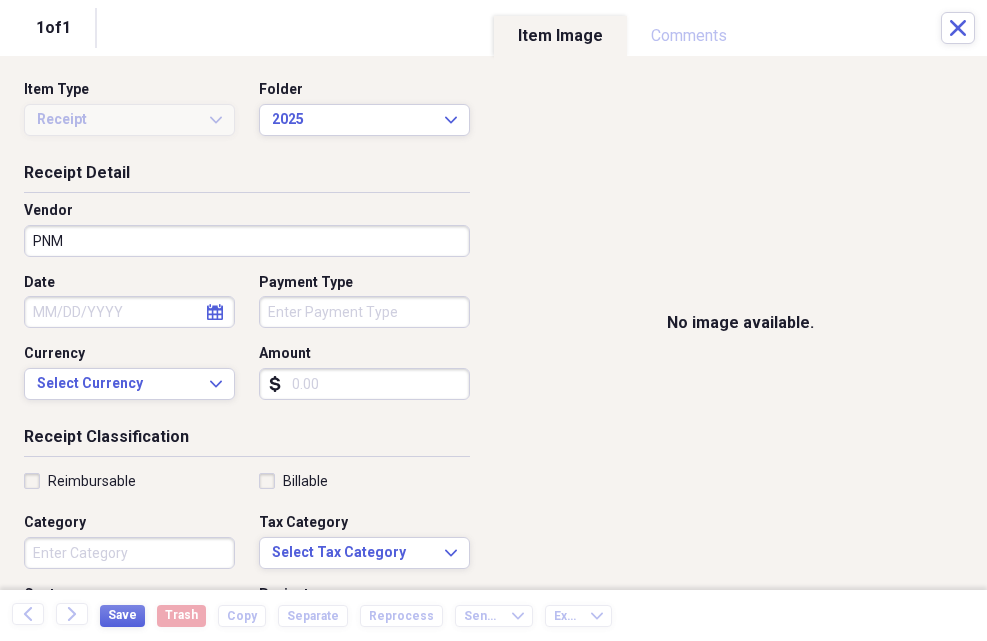 click on "Date" at bounding box center (129, 312) 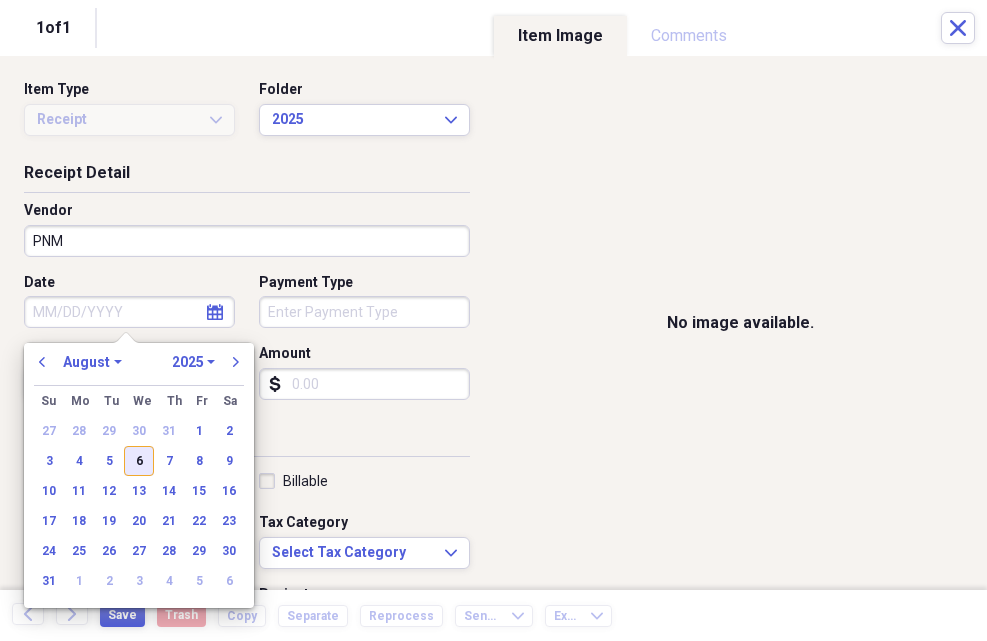 click on "6" at bounding box center [139, 461] 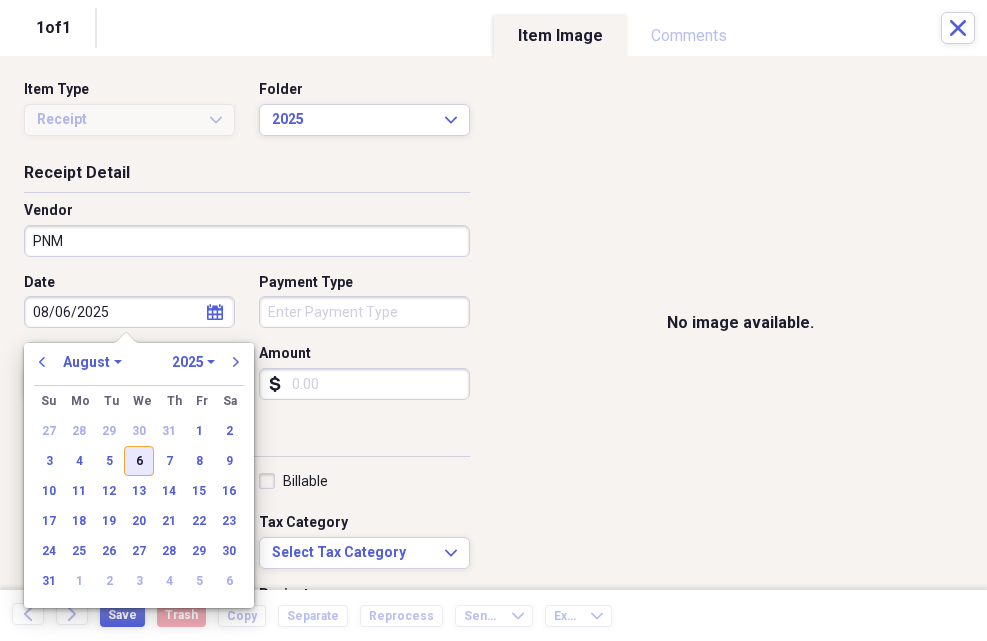 type on "08/06/2025" 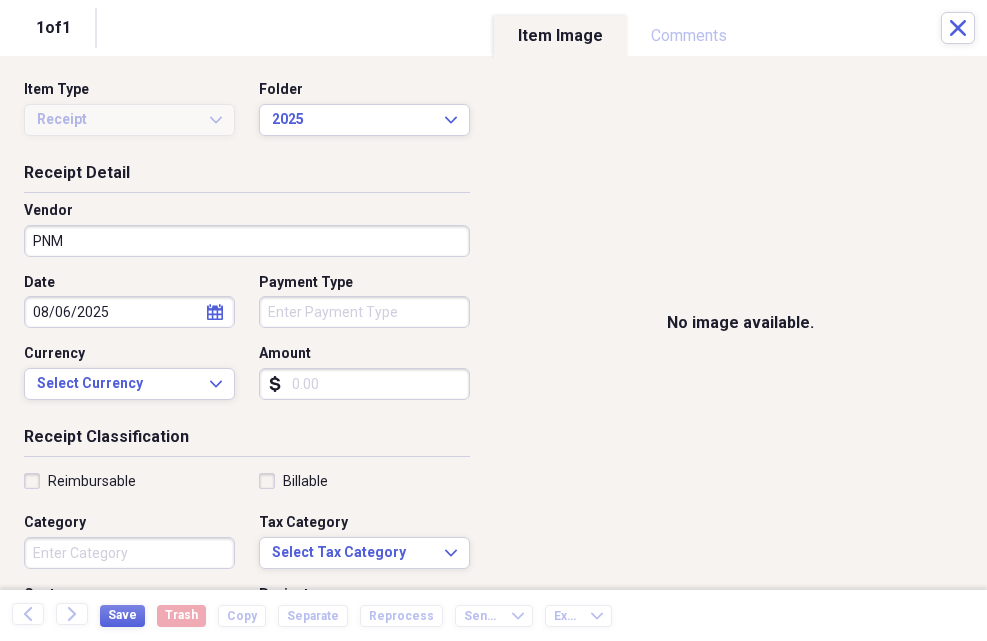 click on "Payment Type" at bounding box center [364, 312] 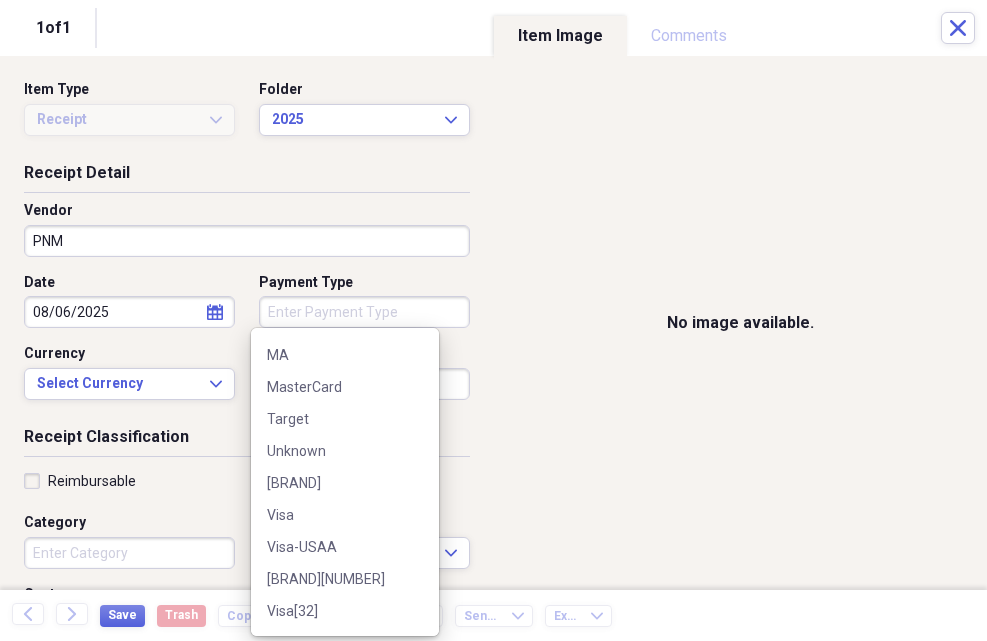 scroll, scrollTop: 900, scrollLeft: 0, axis: vertical 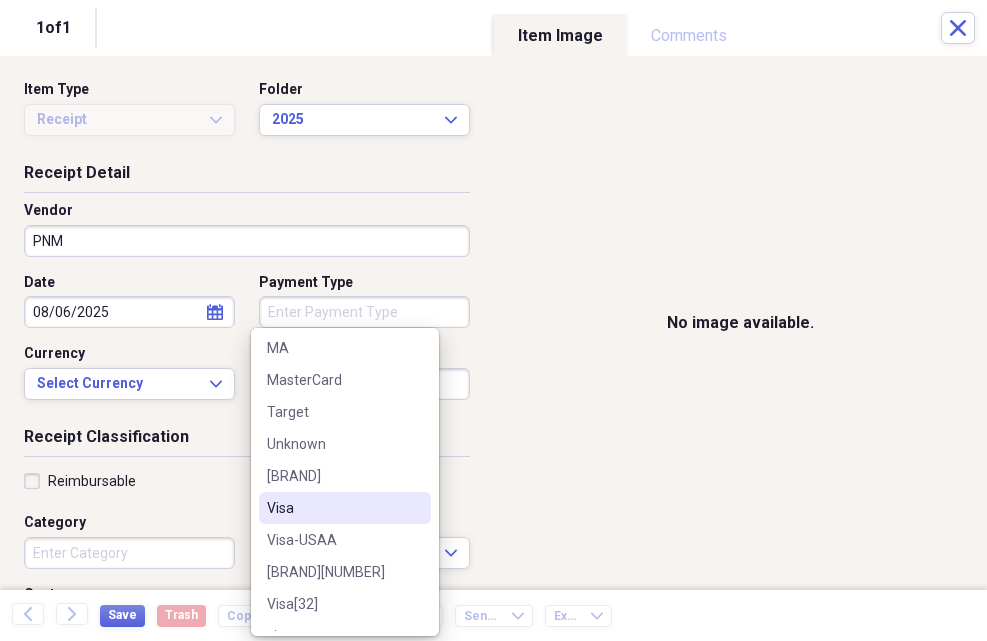 click on "Visa" at bounding box center [333, 508] 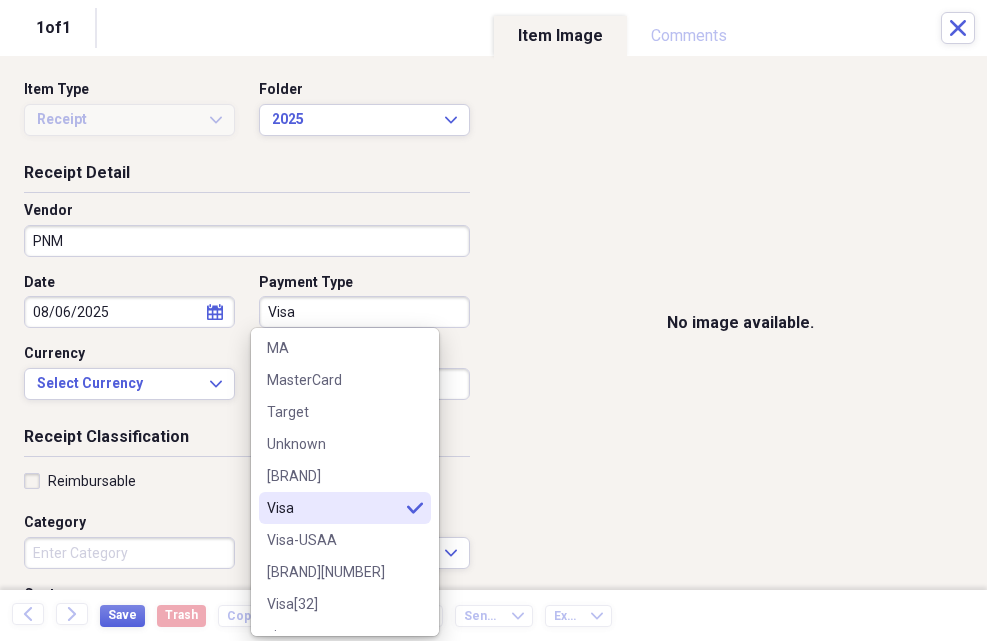 type on "Visa" 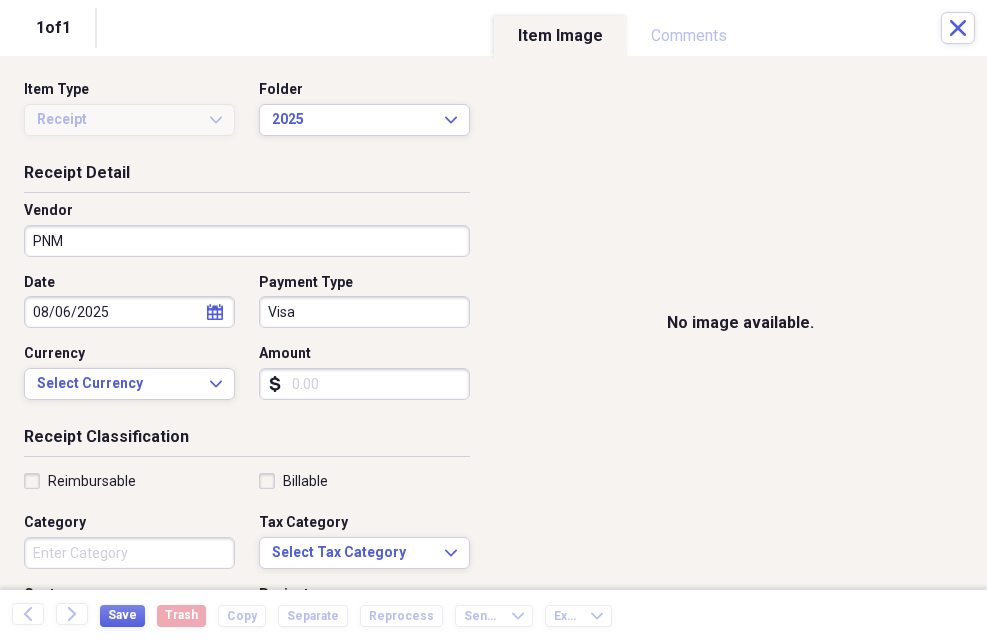 click on "Amount" at bounding box center (364, 384) 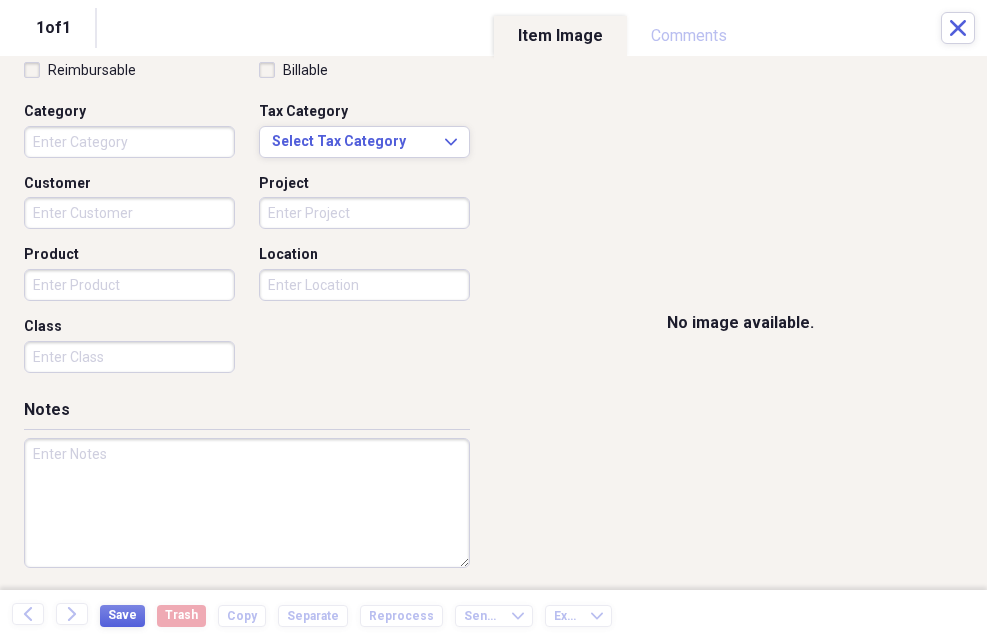 scroll, scrollTop: 415, scrollLeft: 0, axis: vertical 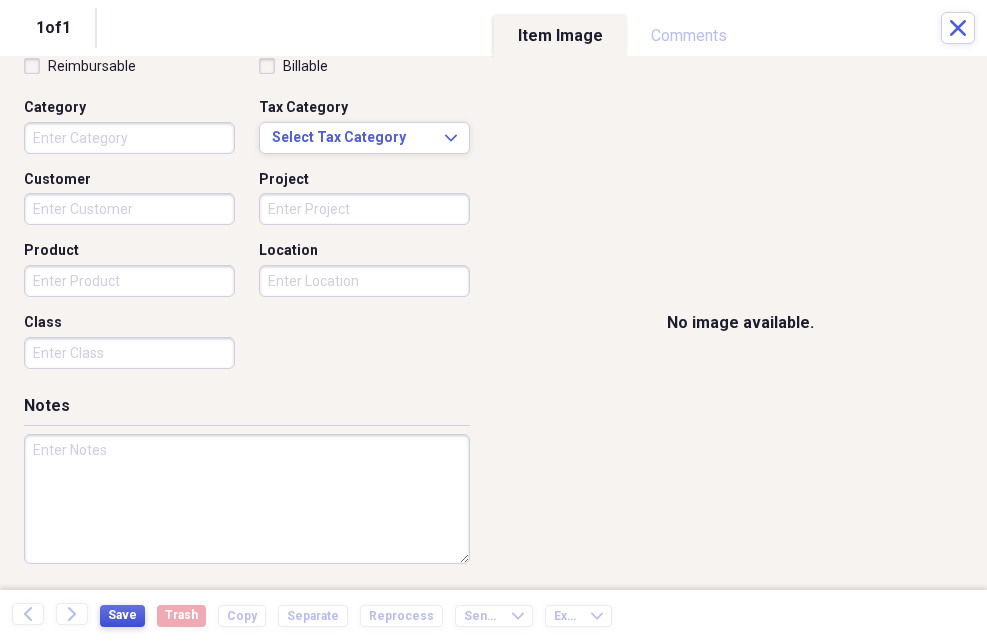 type on "211.29" 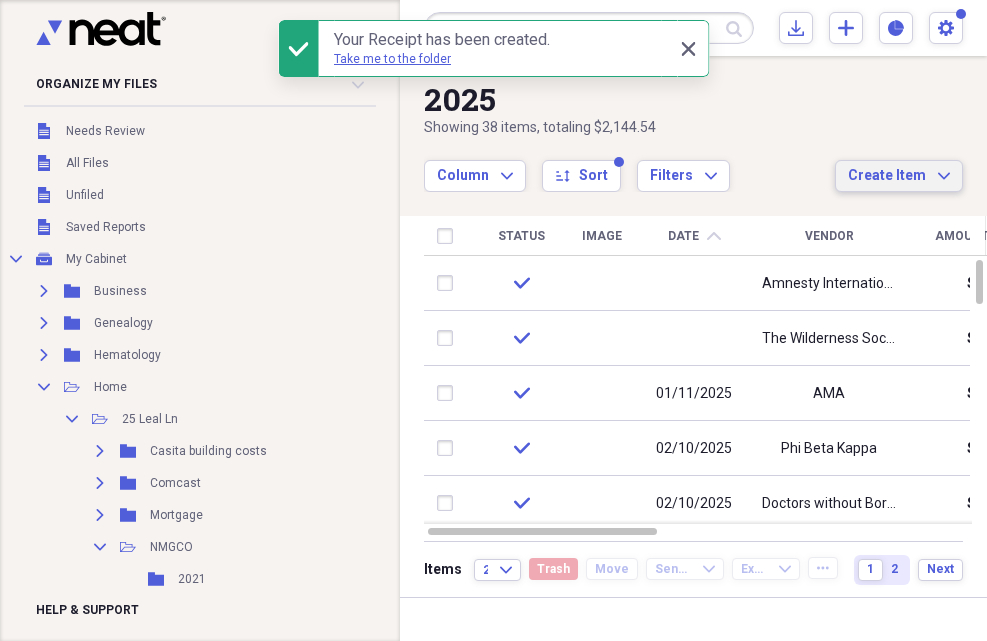 click on "Create Item Expand" at bounding box center (899, 176) 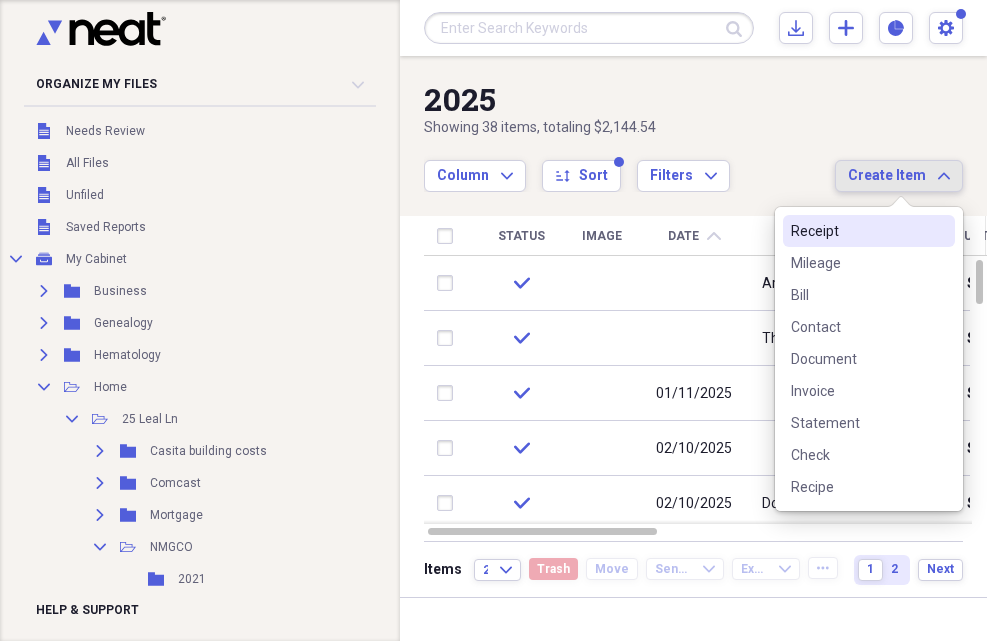 click on "Receipt" at bounding box center (869, 231) 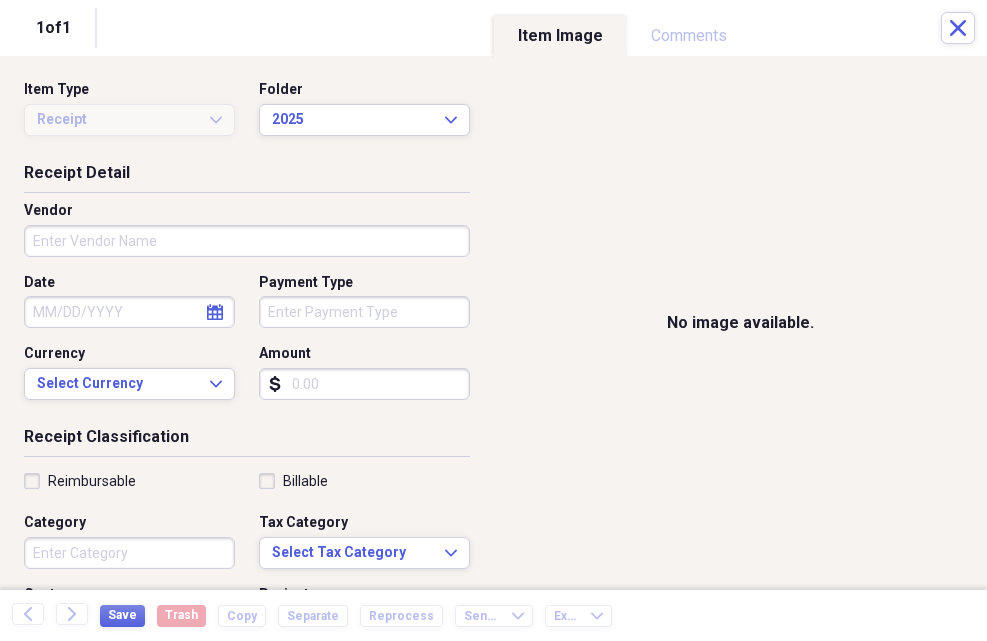 click on "Vendor" at bounding box center [247, 241] 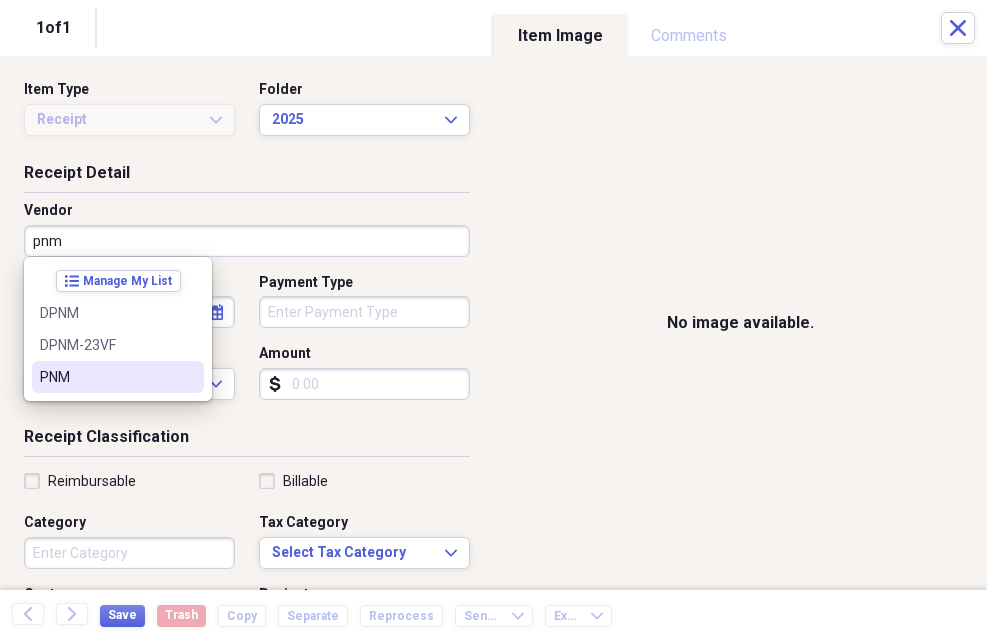 click on "PNM" at bounding box center [118, 377] 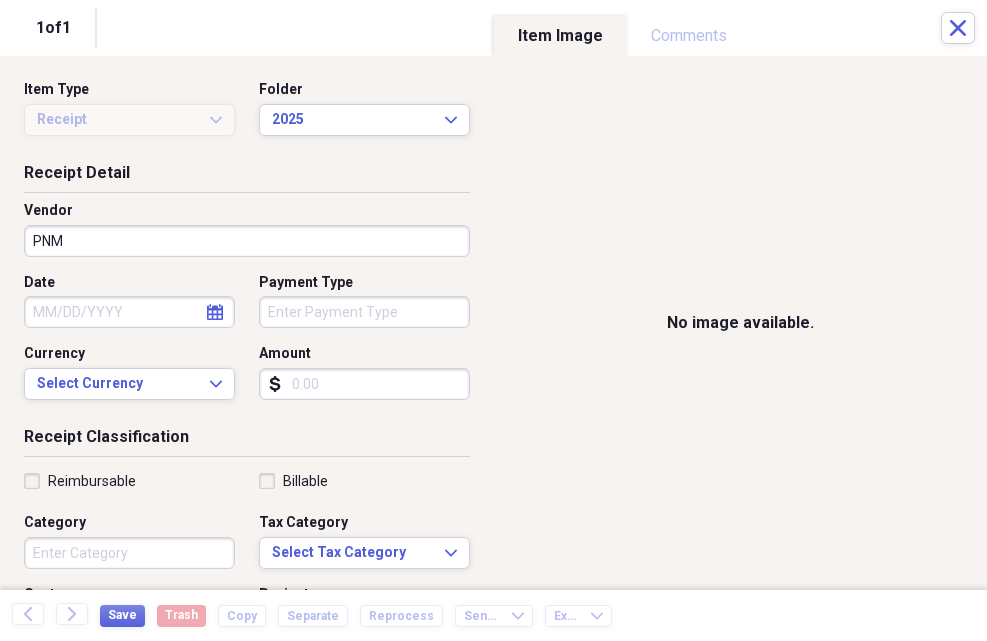click on "Date" at bounding box center [129, 312] 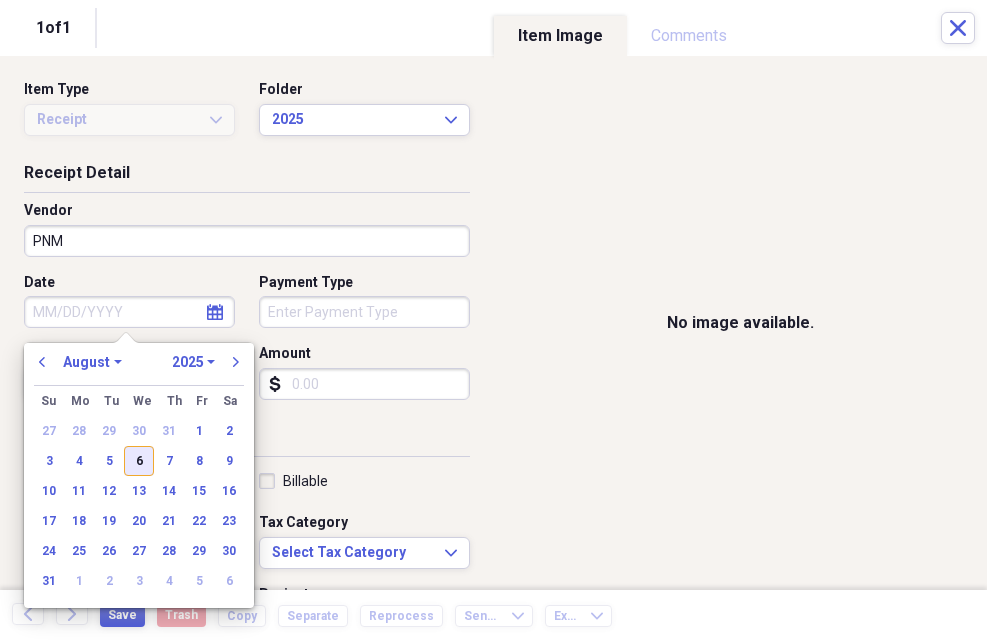 click on "6" at bounding box center (139, 461) 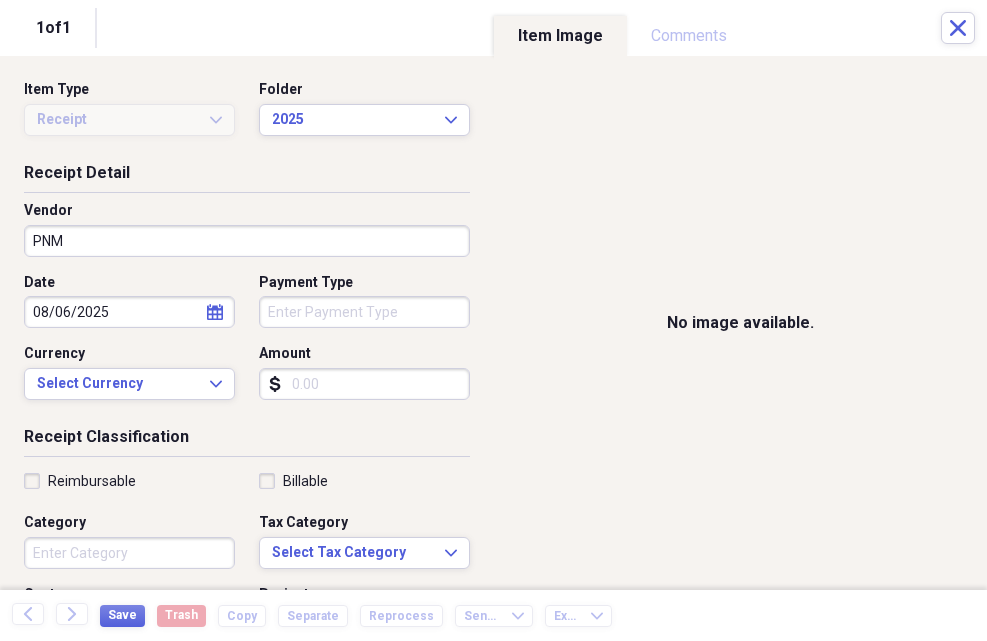 click on "Payment Type" at bounding box center (364, 312) 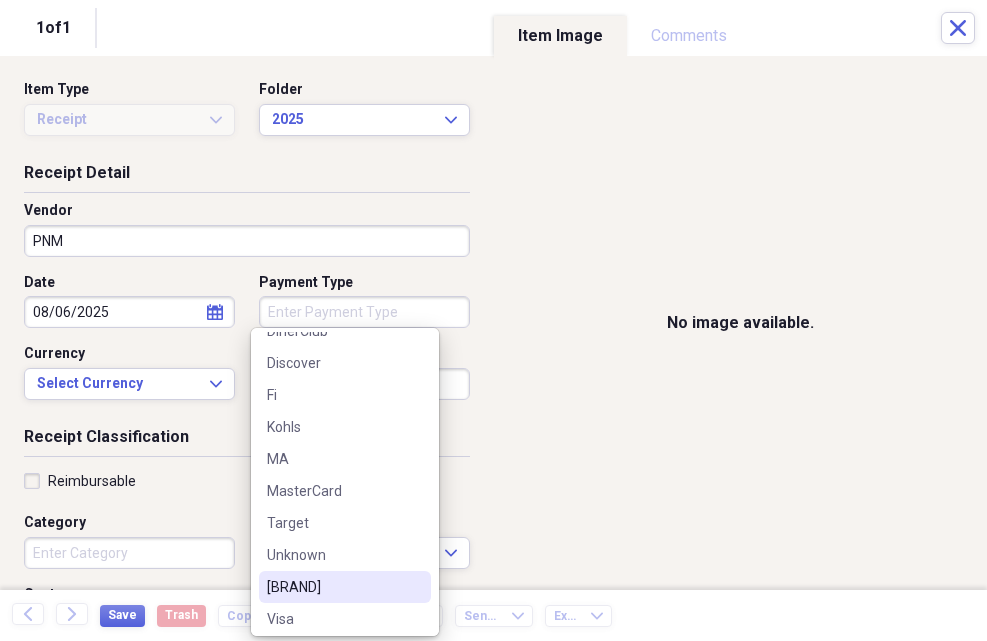 scroll, scrollTop: 924, scrollLeft: 0, axis: vertical 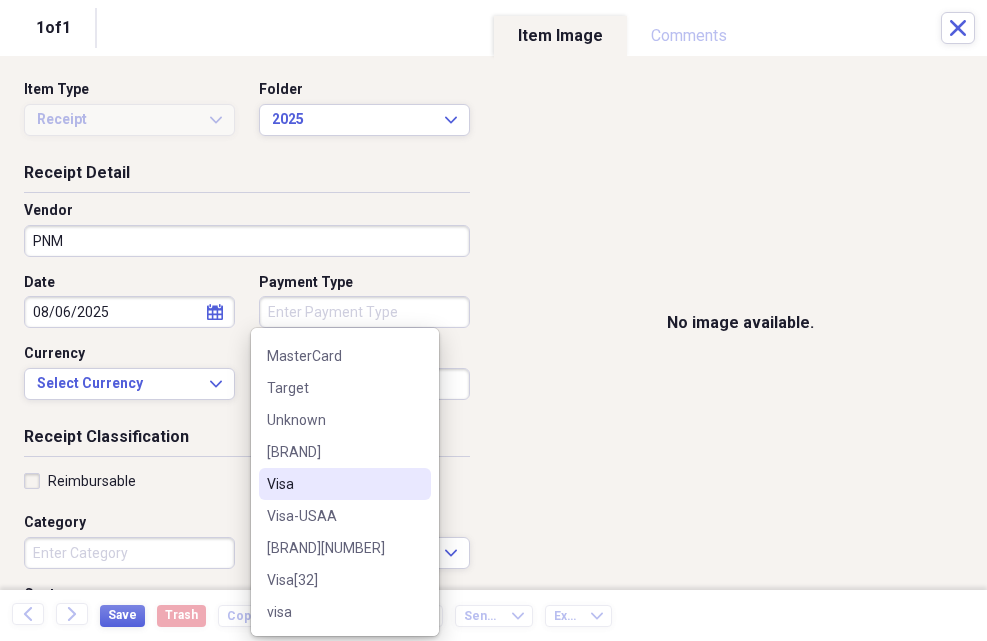 click on "Visa" at bounding box center (345, 484) 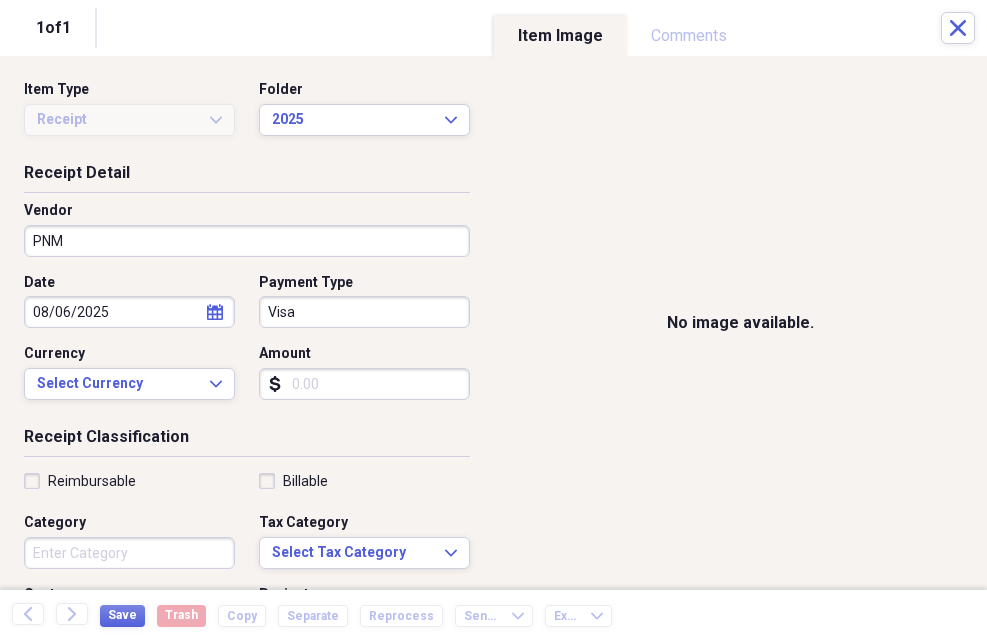 click on "Amount" at bounding box center (364, 384) 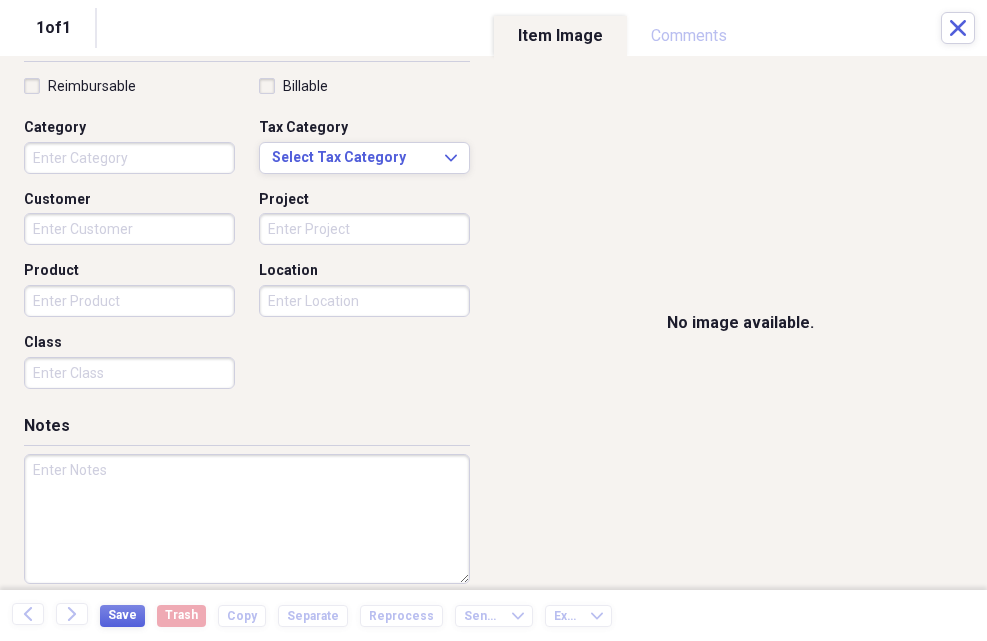 scroll, scrollTop: 415, scrollLeft: 0, axis: vertical 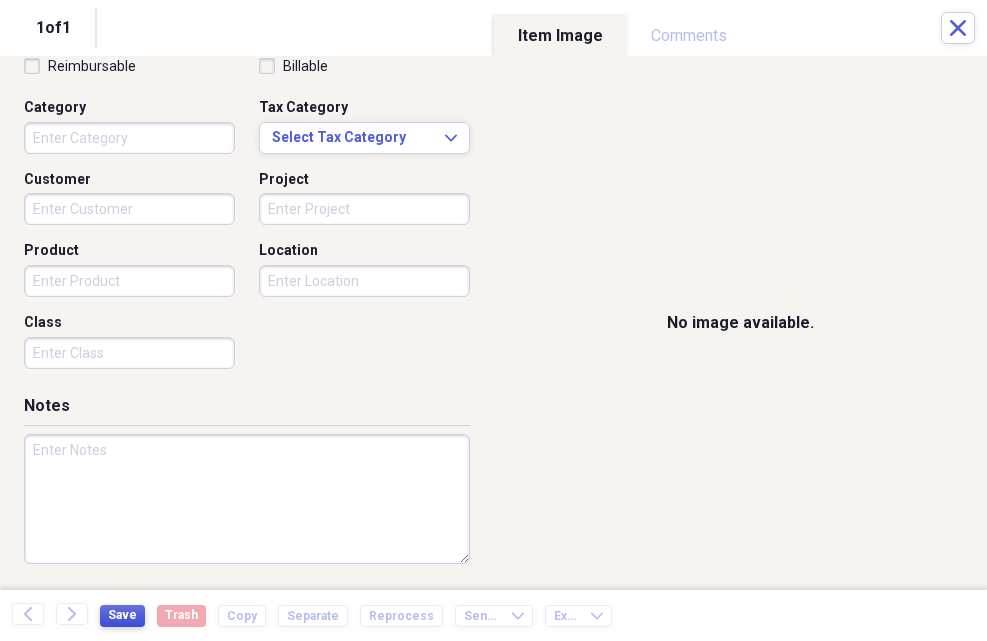 type on "109.22" 